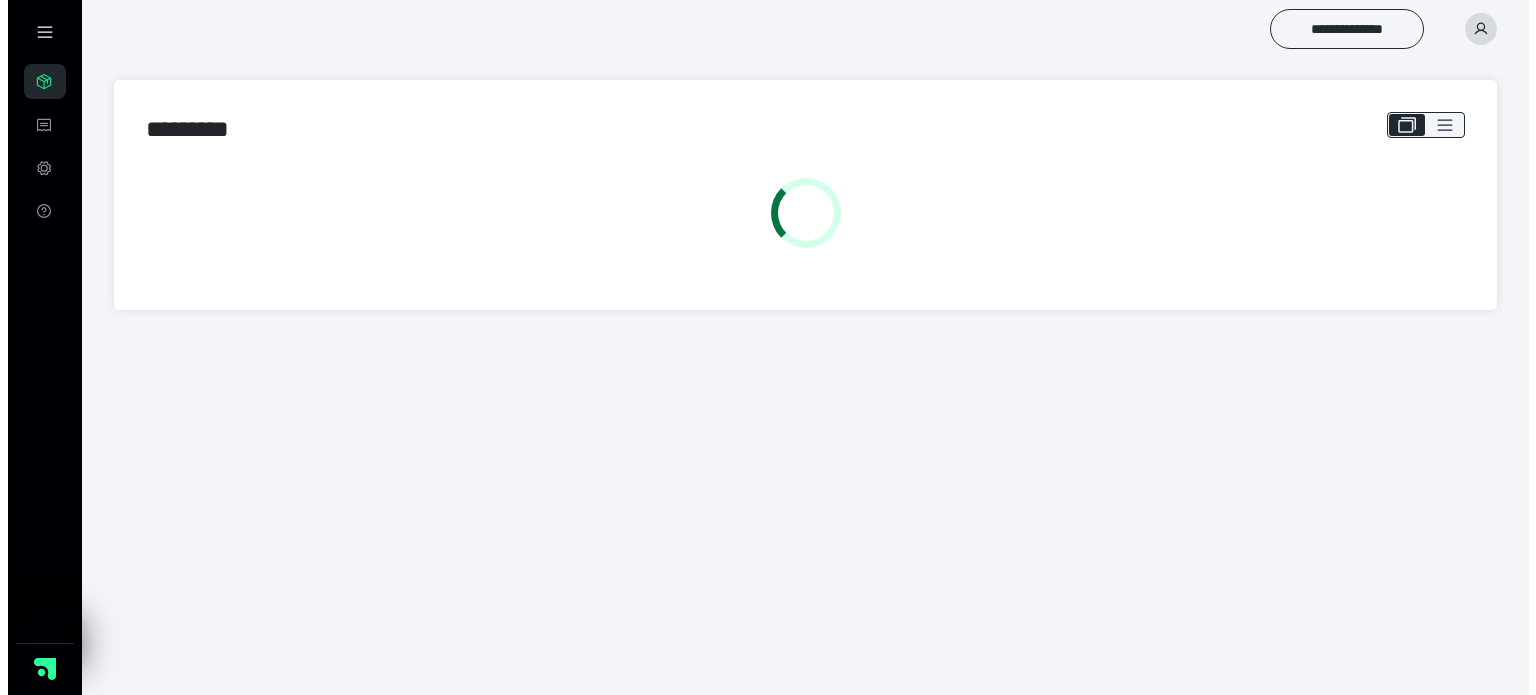 scroll, scrollTop: 0, scrollLeft: 0, axis: both 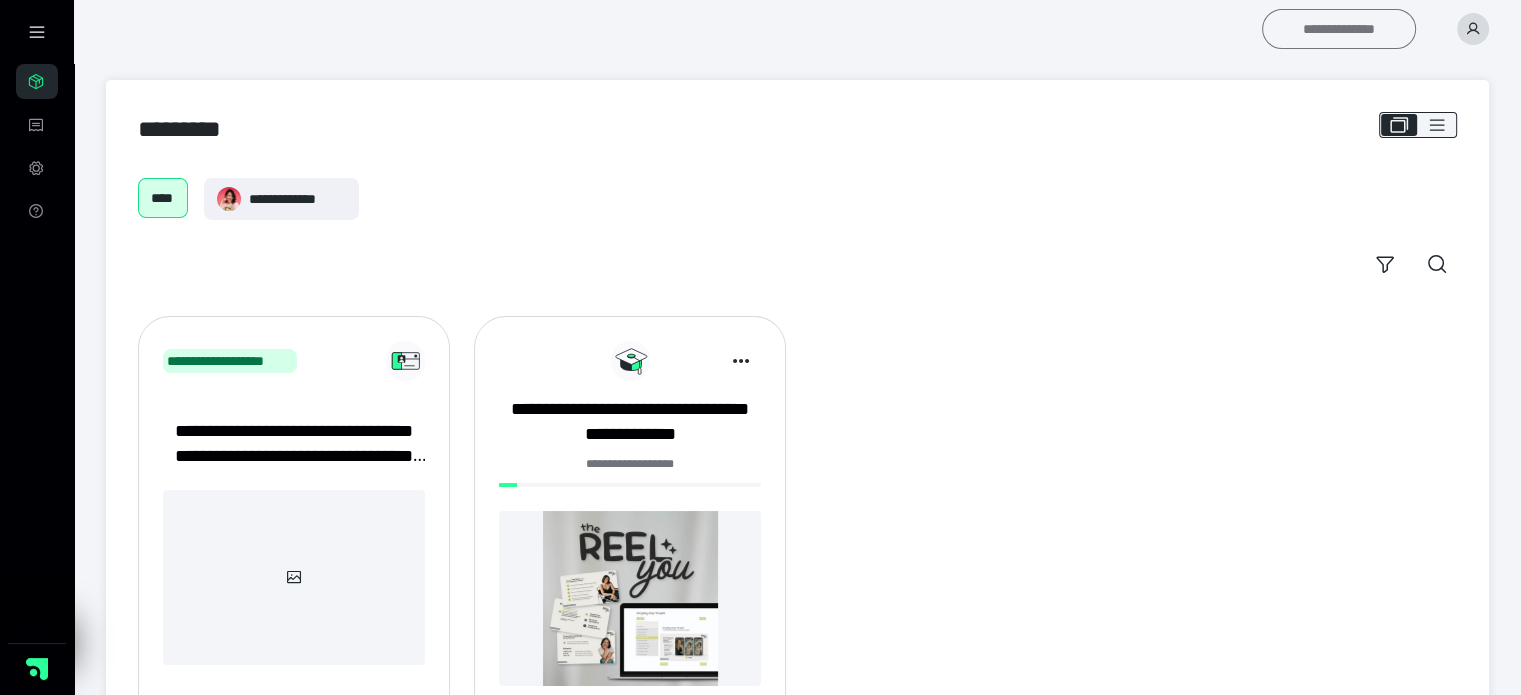 click on "**********" at bounding box center (1339, 29) 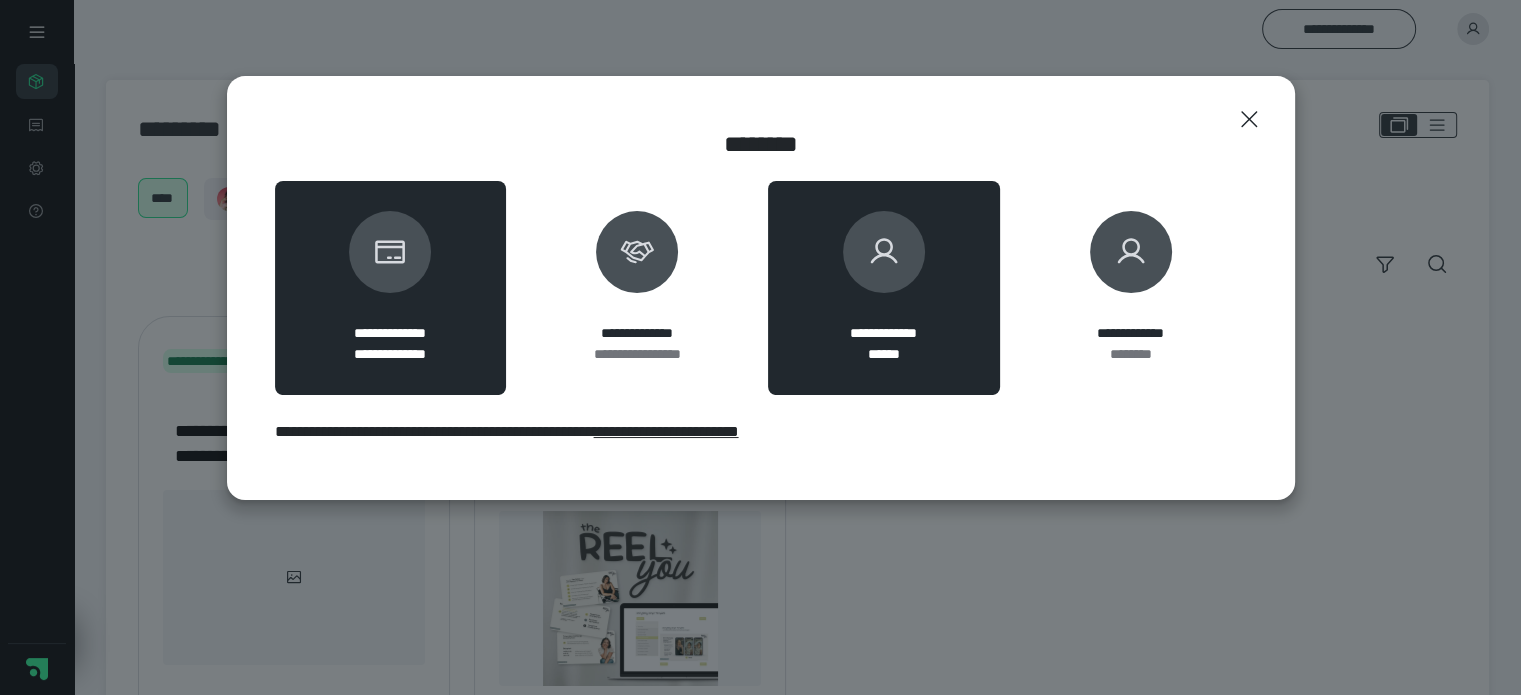 click on "**********" at bounding box center (884, 288) 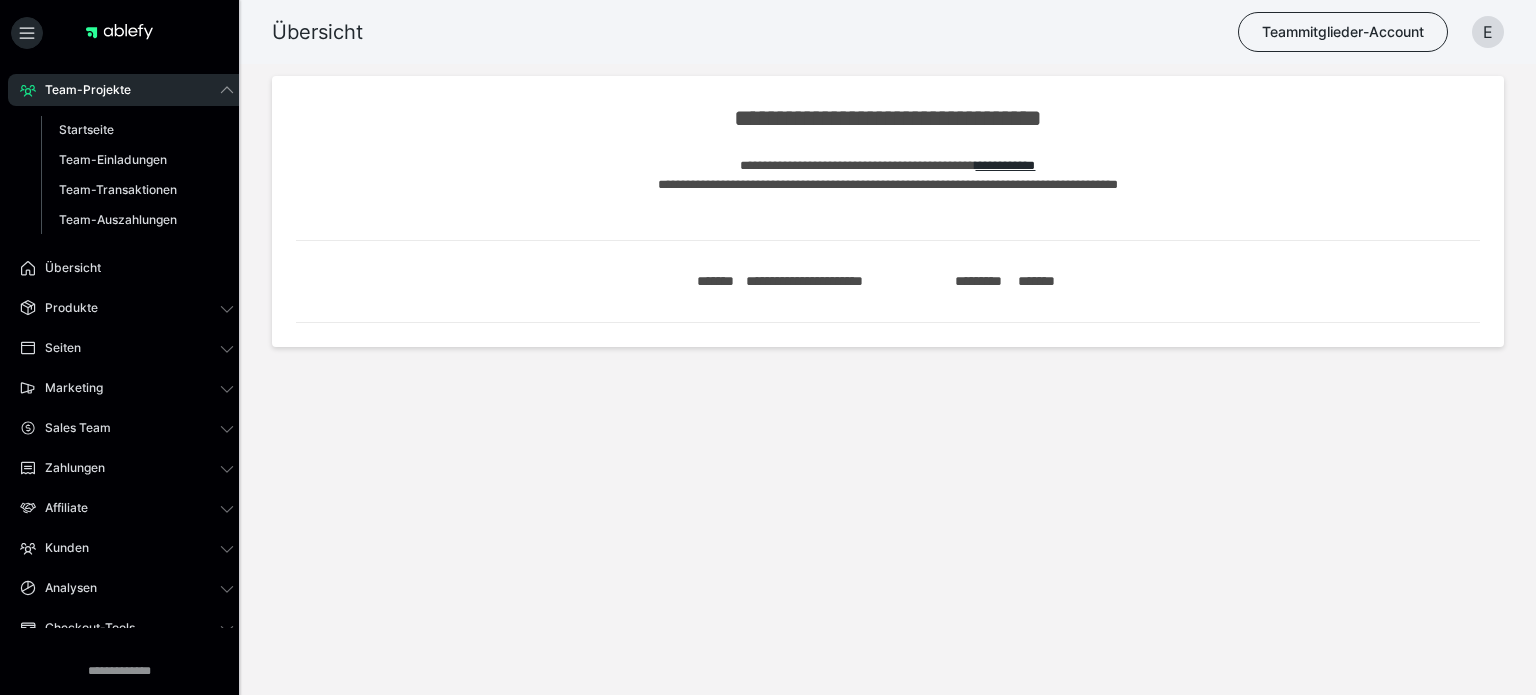 scroll, scrollTop: 0, scrollLeft: 0, axis: both 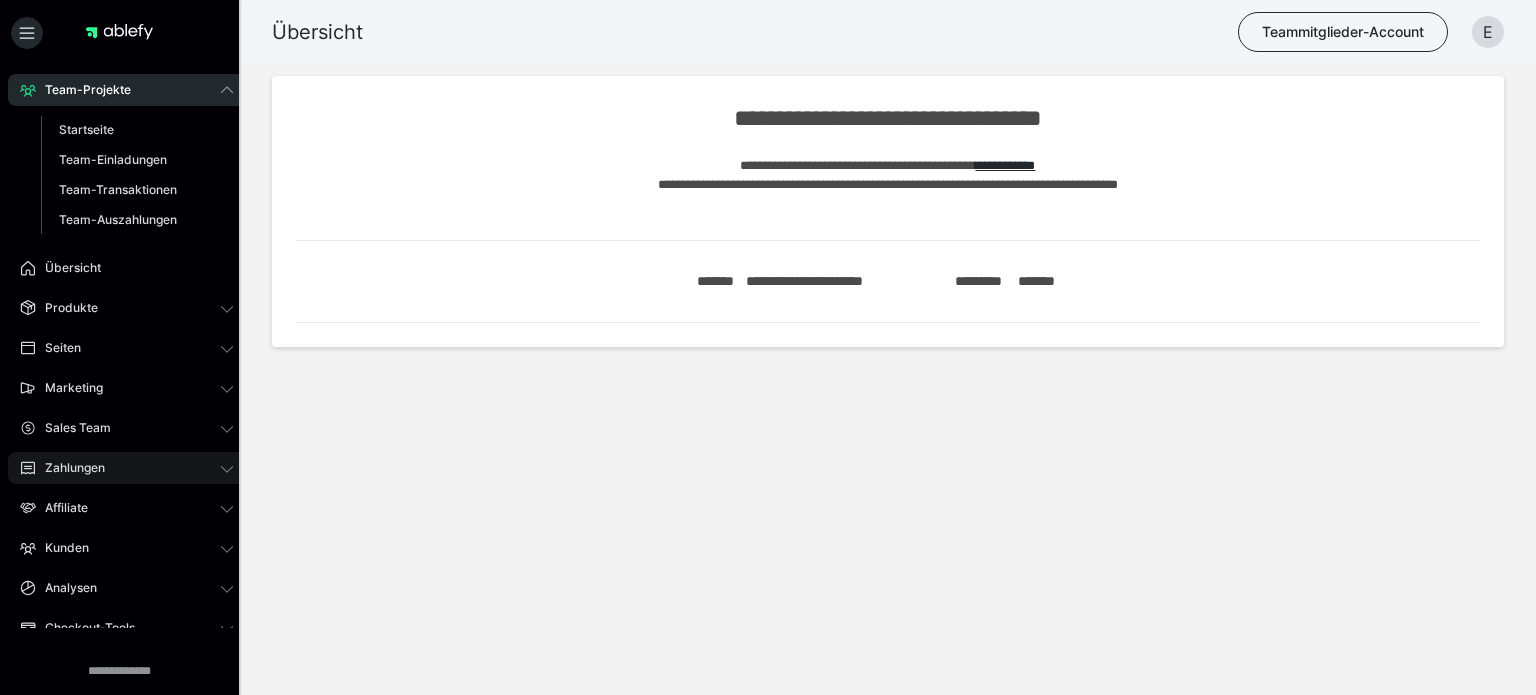 click on "Zahlungen" at bounding box center (68, 468) 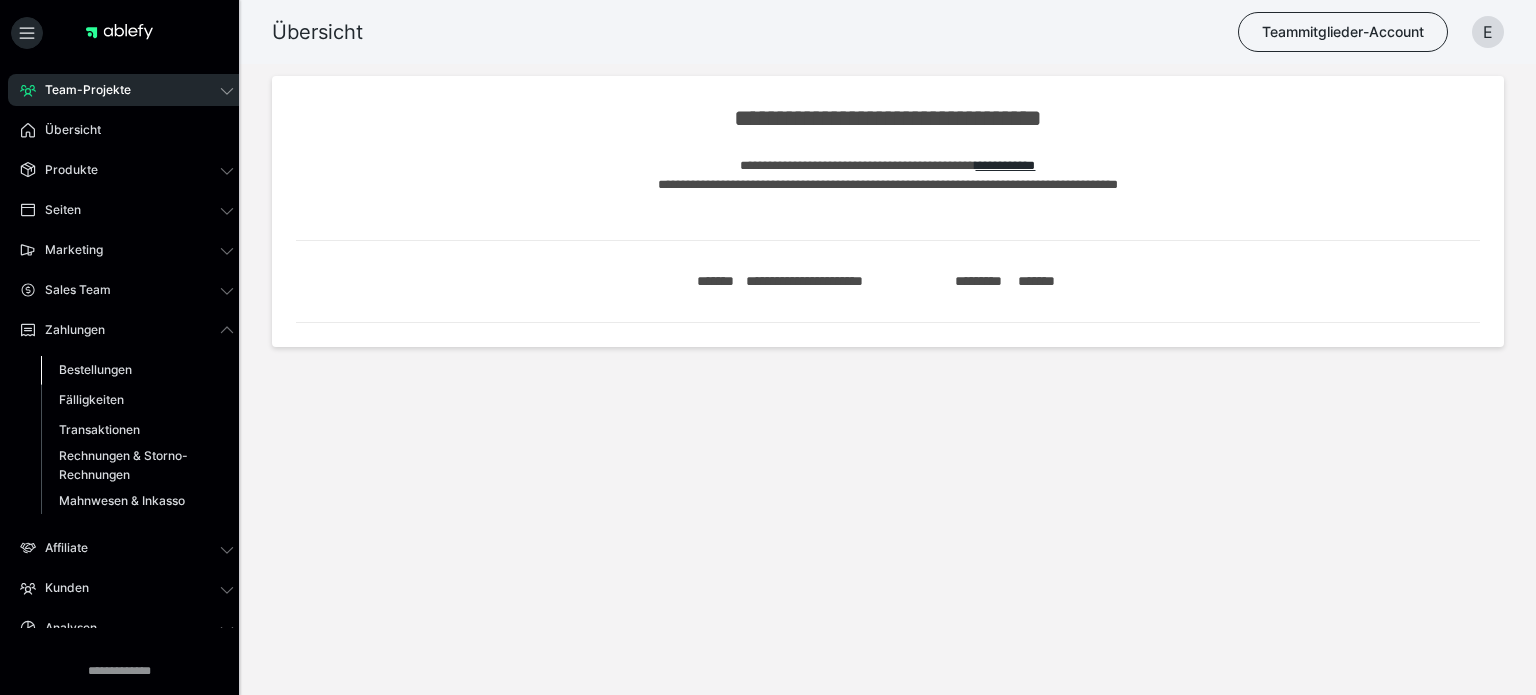 click on "Bestellungen" at bounding box center (95, 369) 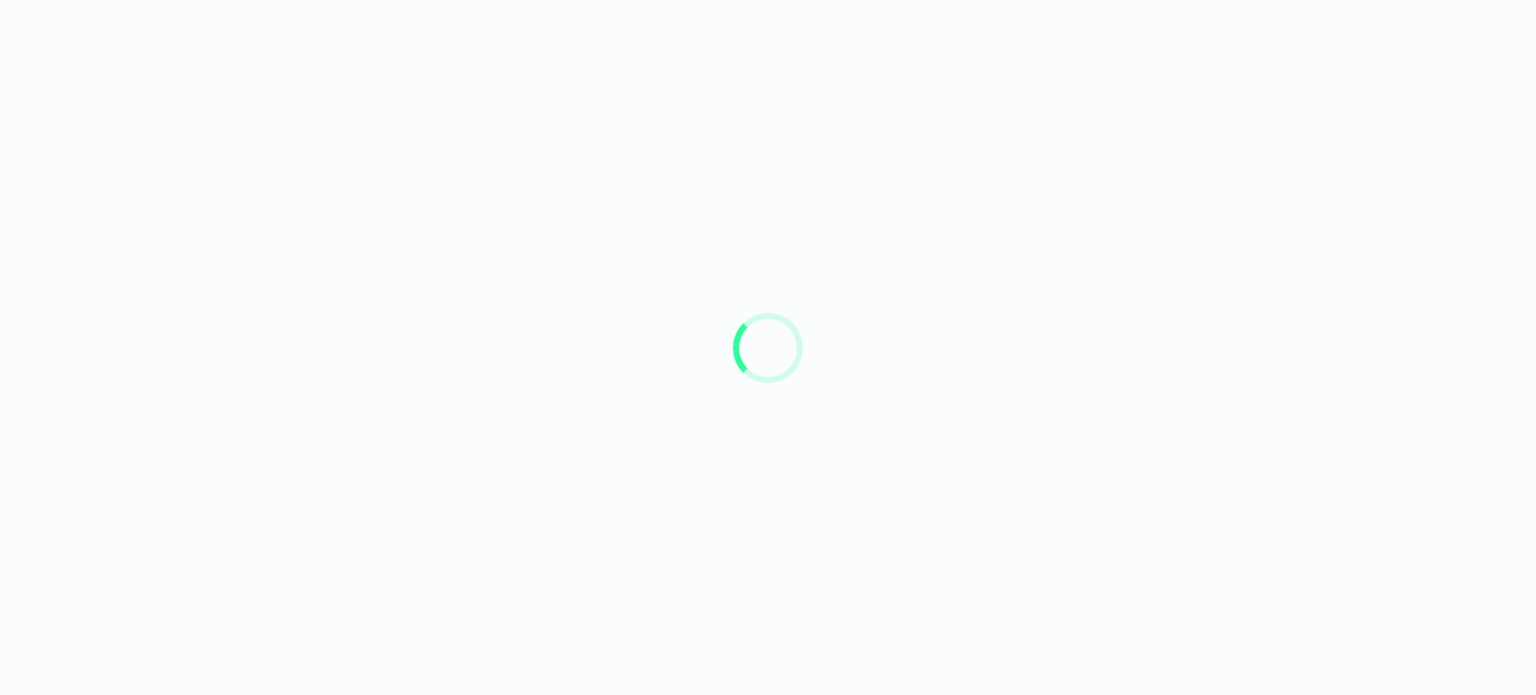 scroll, scrollTop: 0, scrollLeft: 0, axis: both 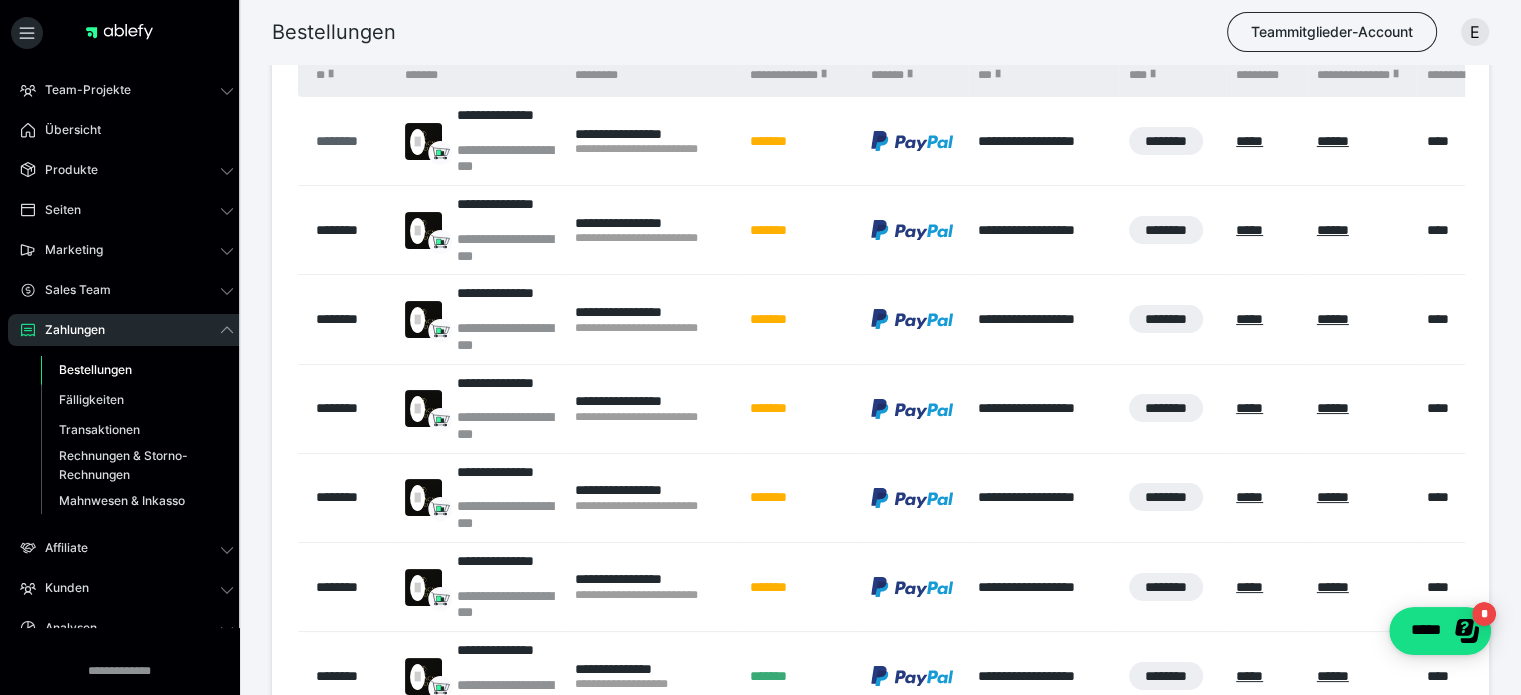 click on "********" at bounding box center (350, 141) 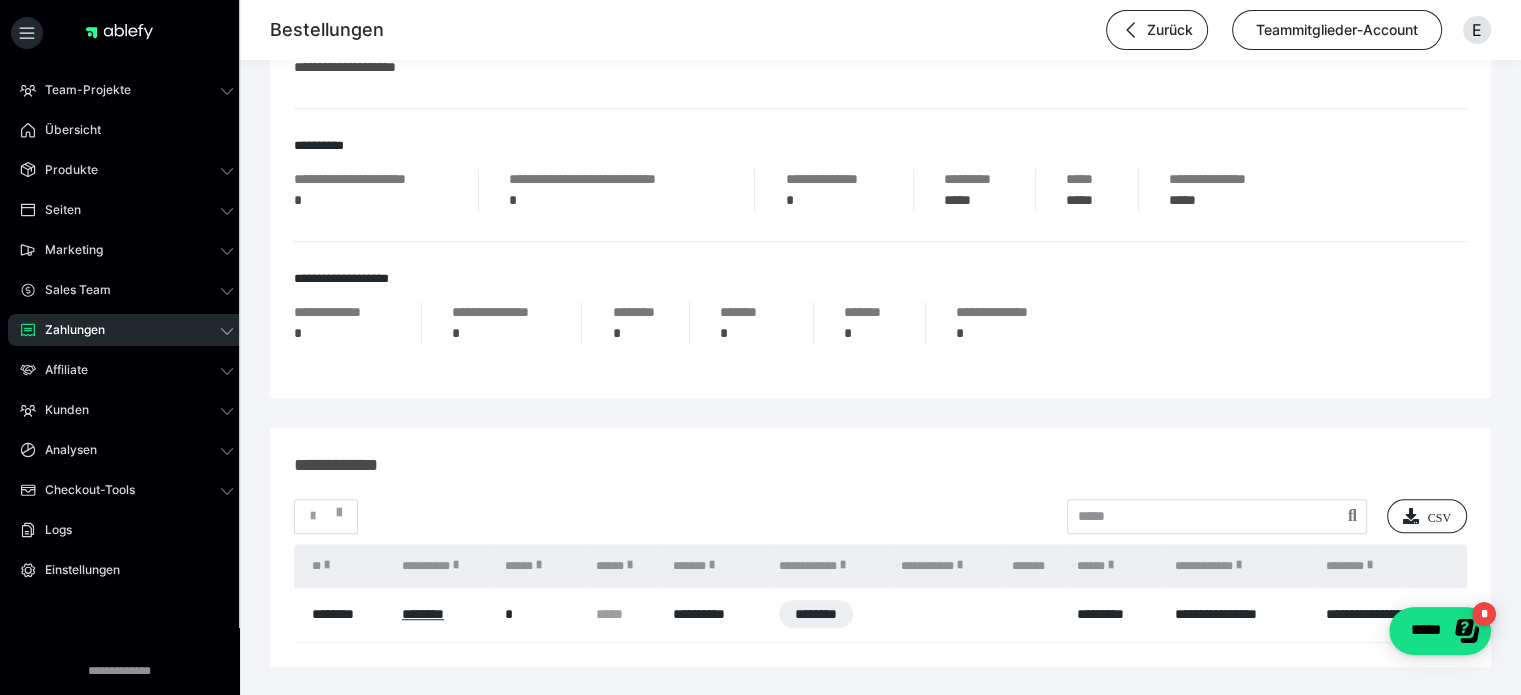 scroll, scrollTop: 1000, scrollLeft: 0, axis: vertical 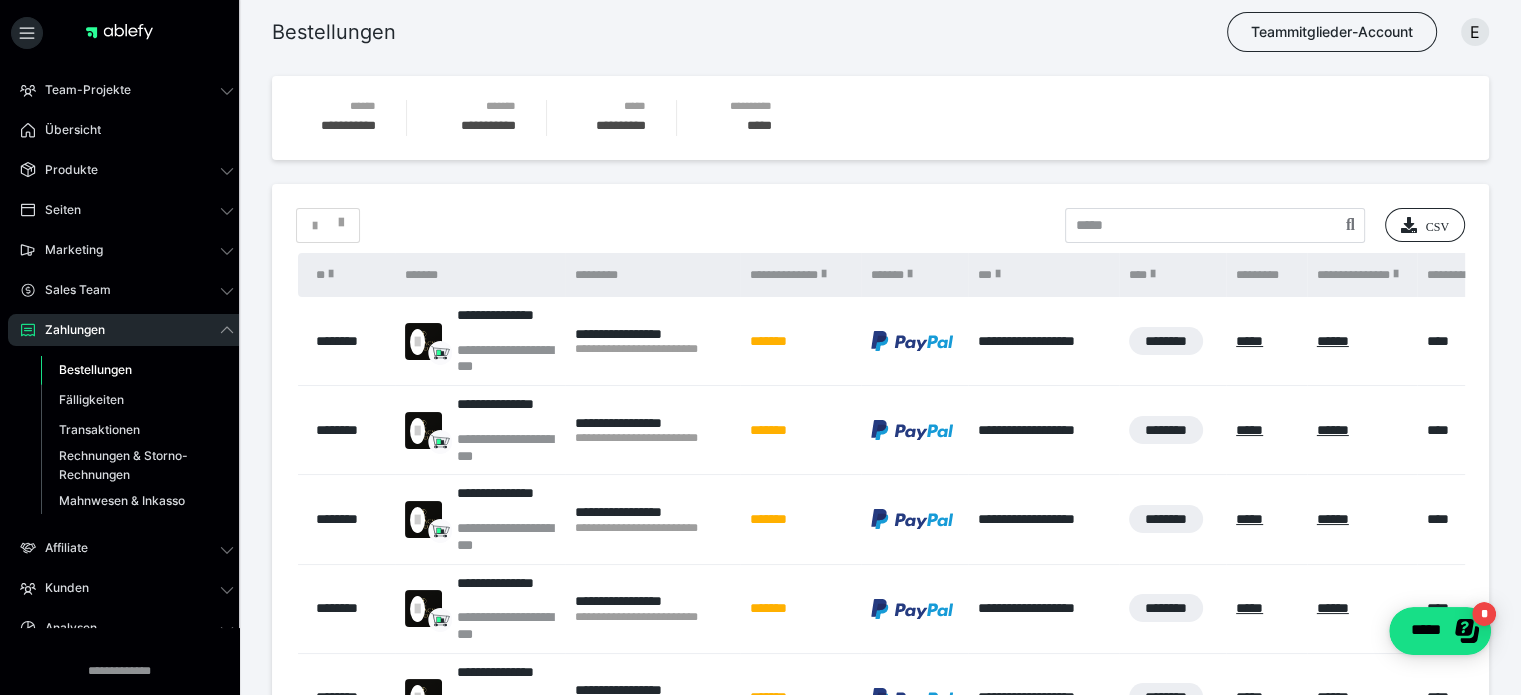 click on "*" at bounding box center (328, 225) 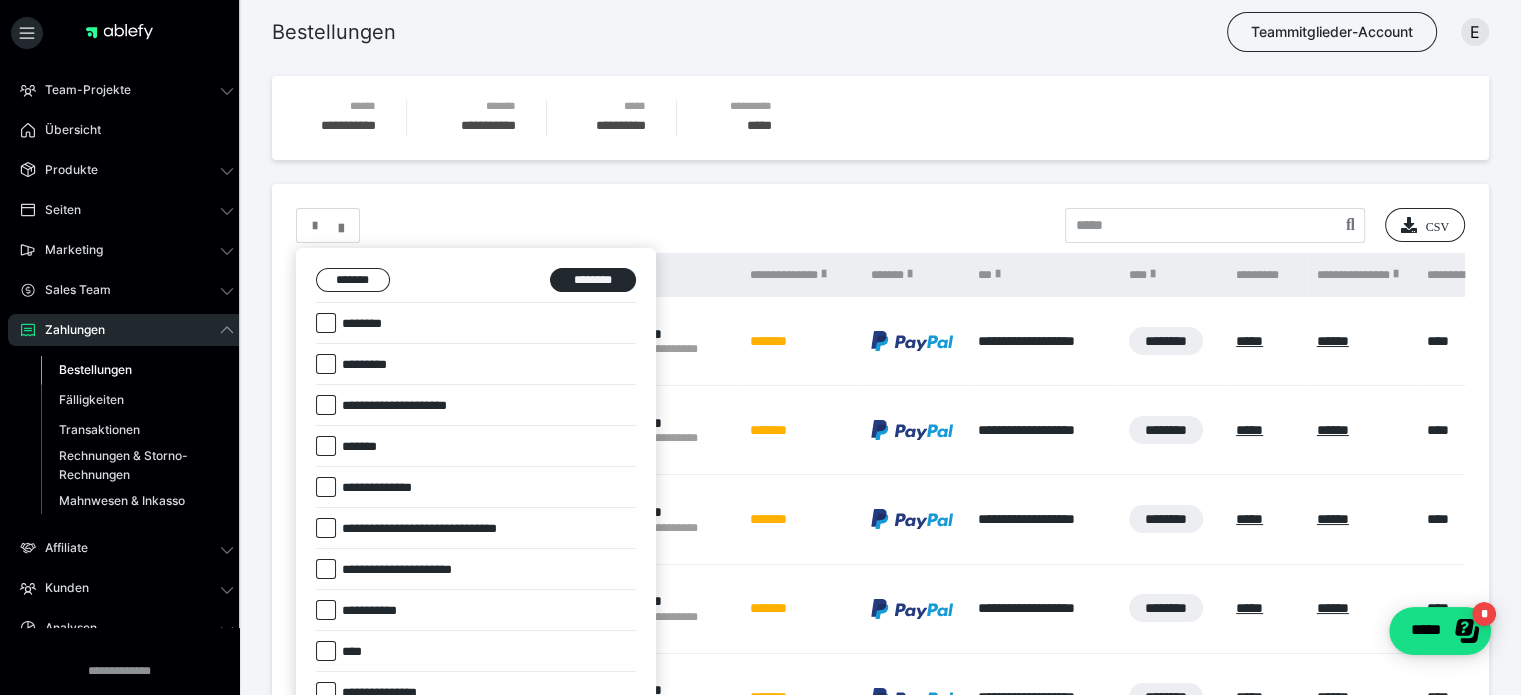 click at bounding box center [326, 323] 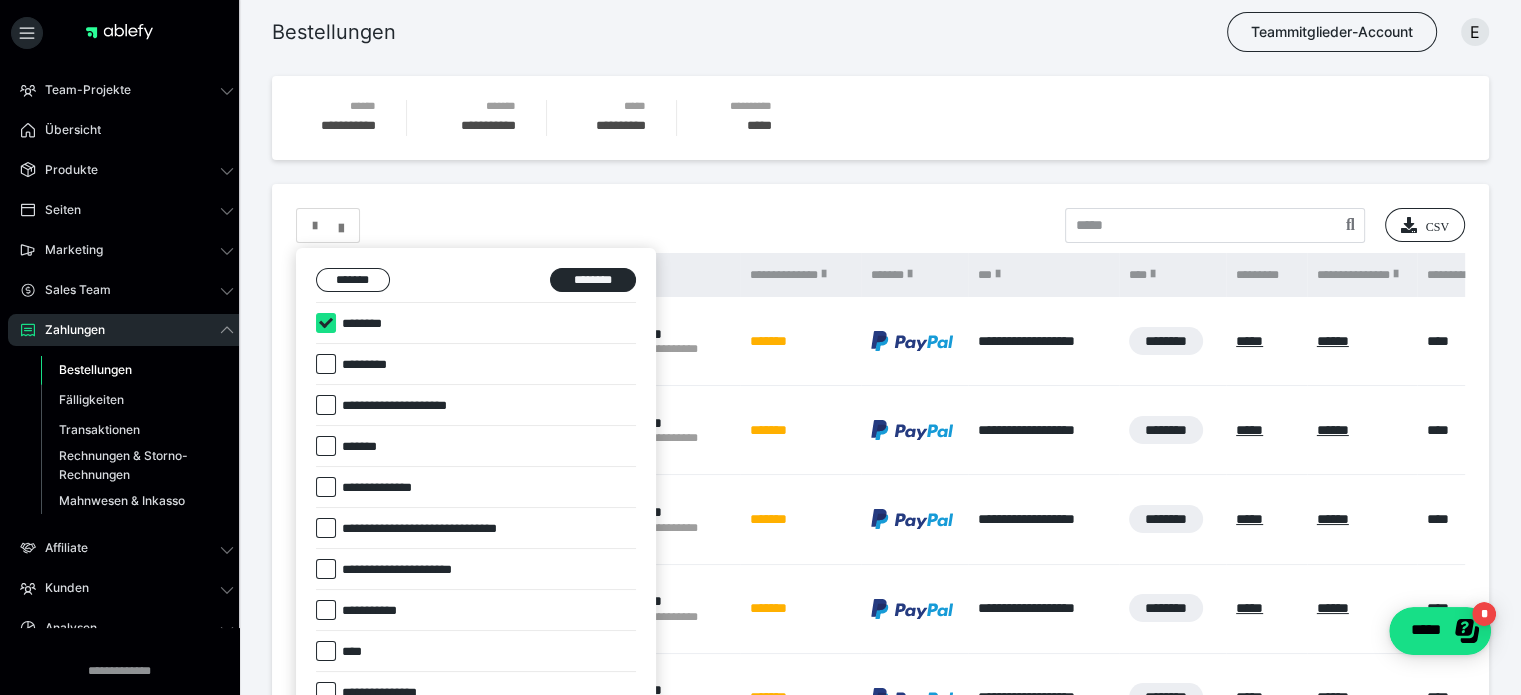 checkbox on "****" 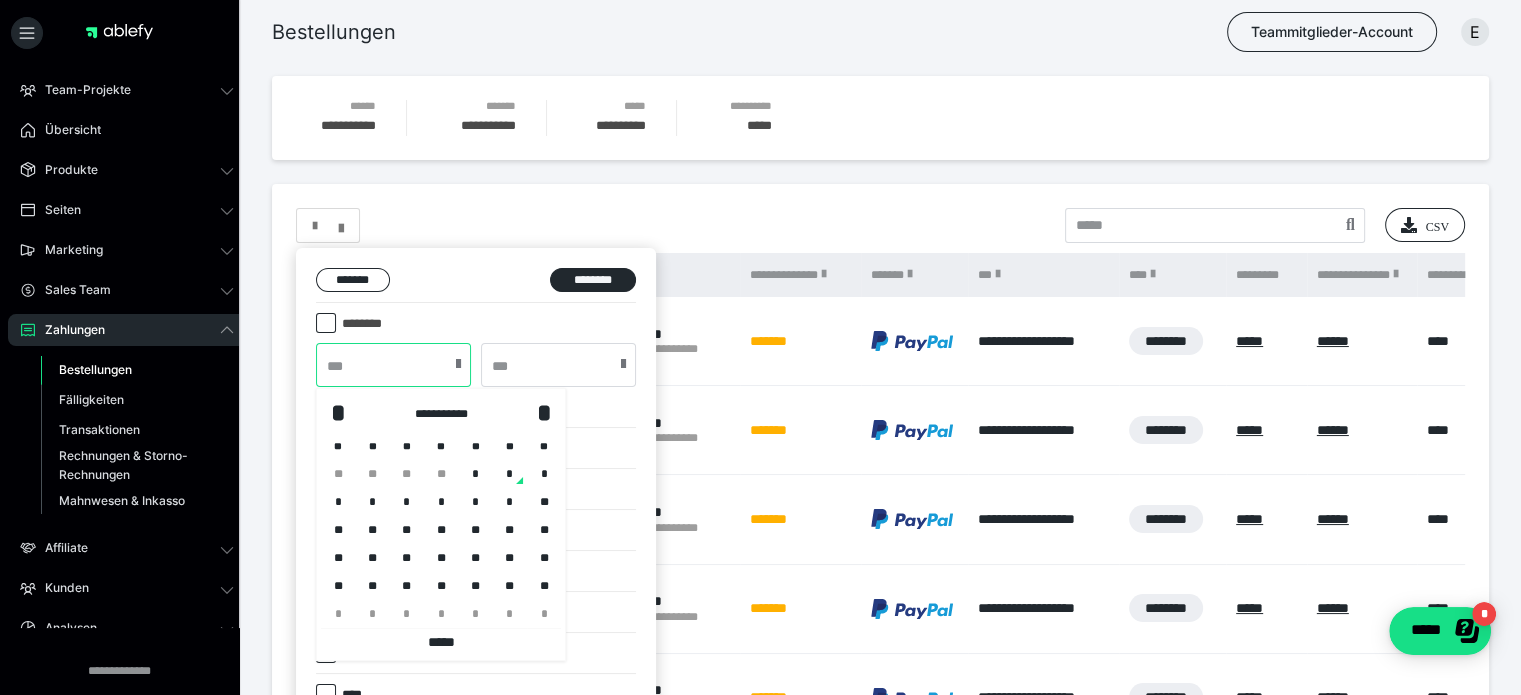 click at bounding box center [393, 365] 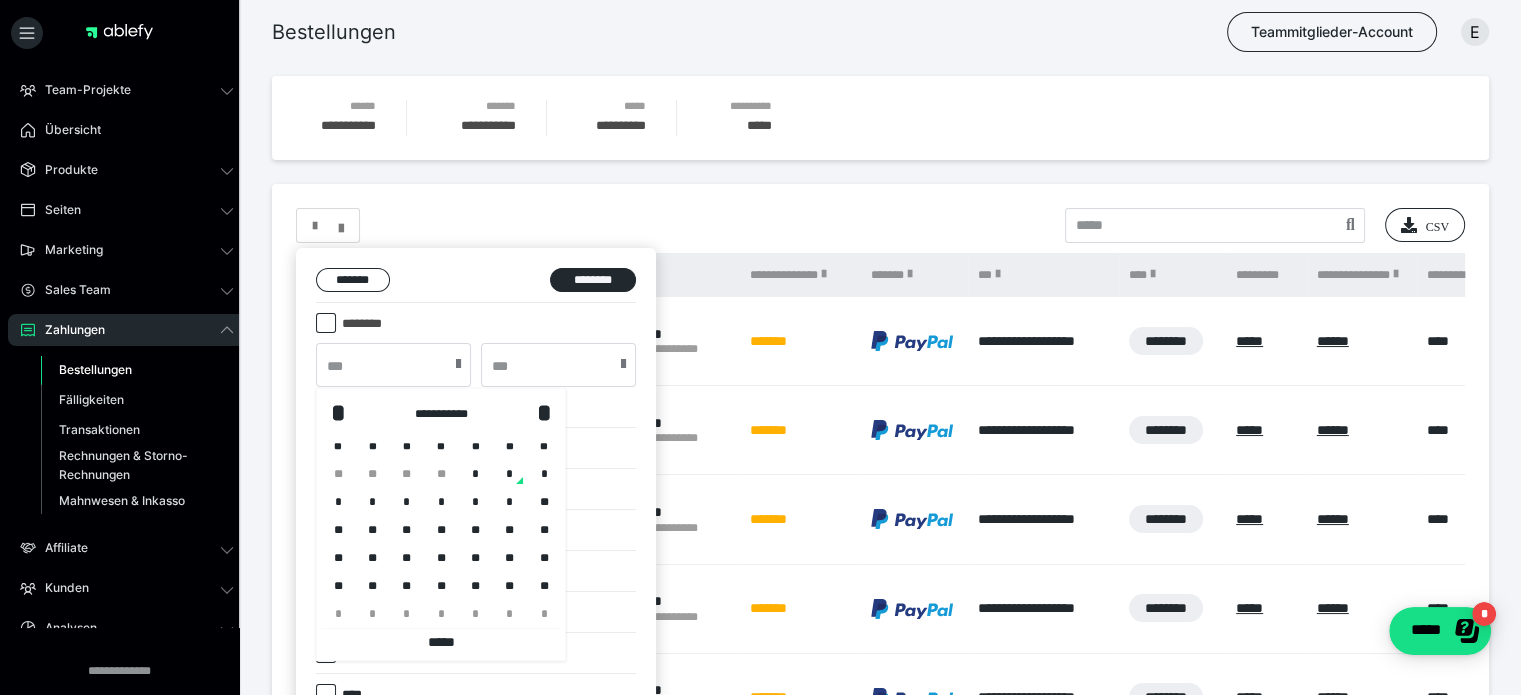 click at bounding box center [760, 347] 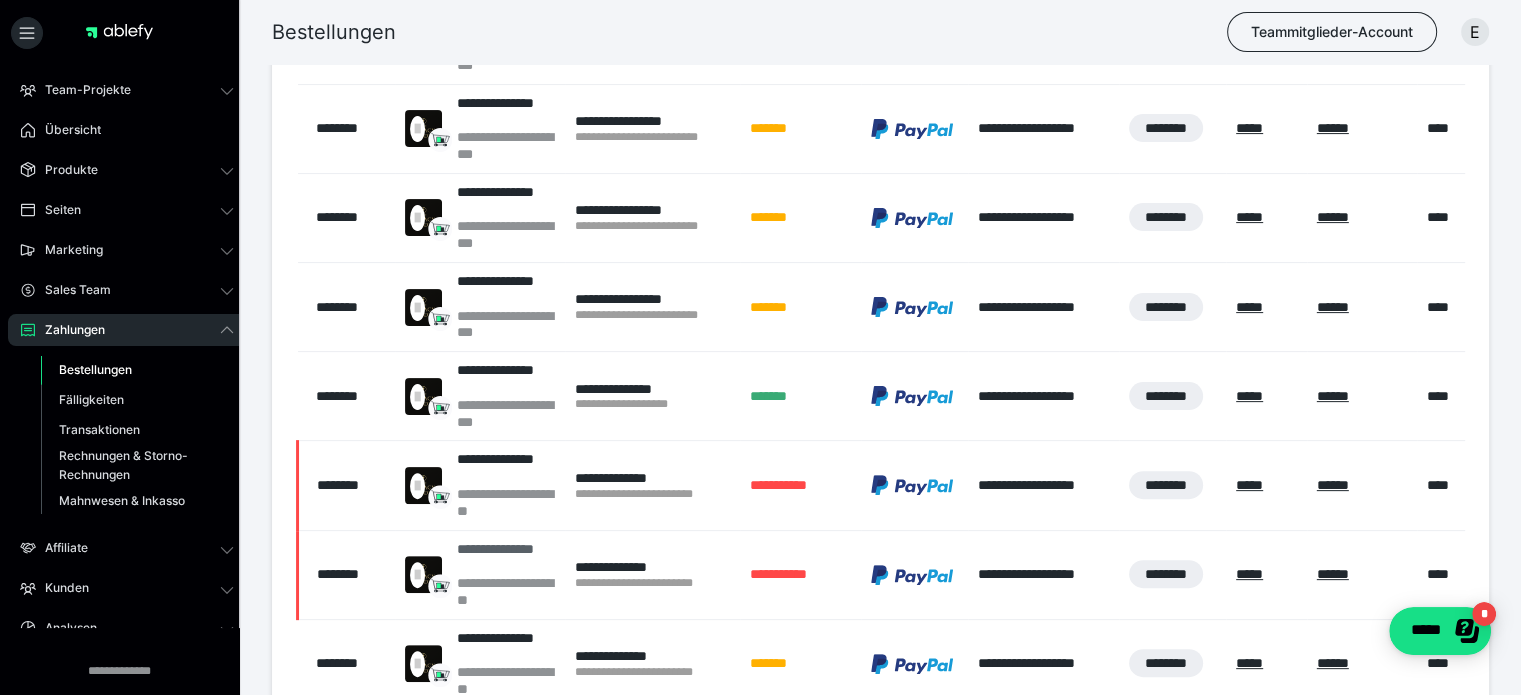 scroll, scrollTop: 406, scrollLeft: 0, axis: vertical 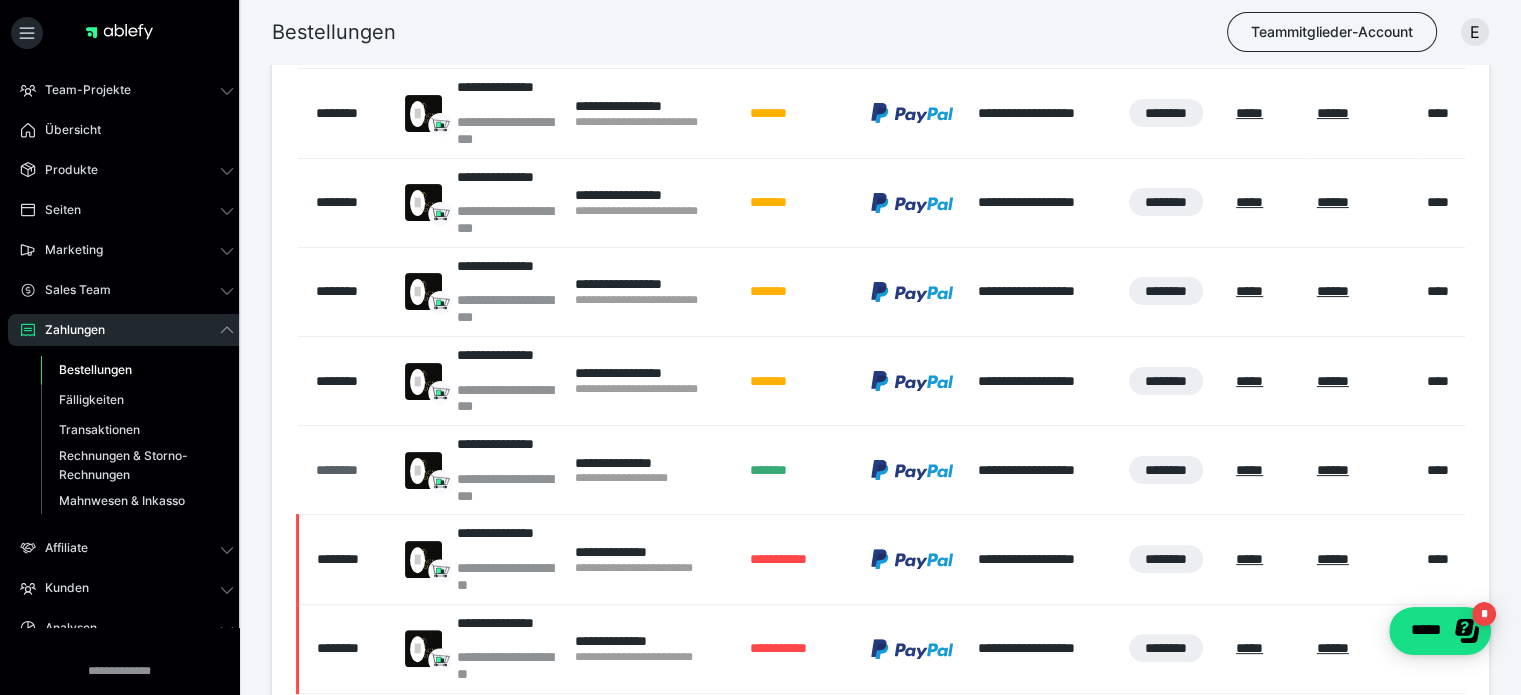 click on "********" at bounding box center (350, 470) 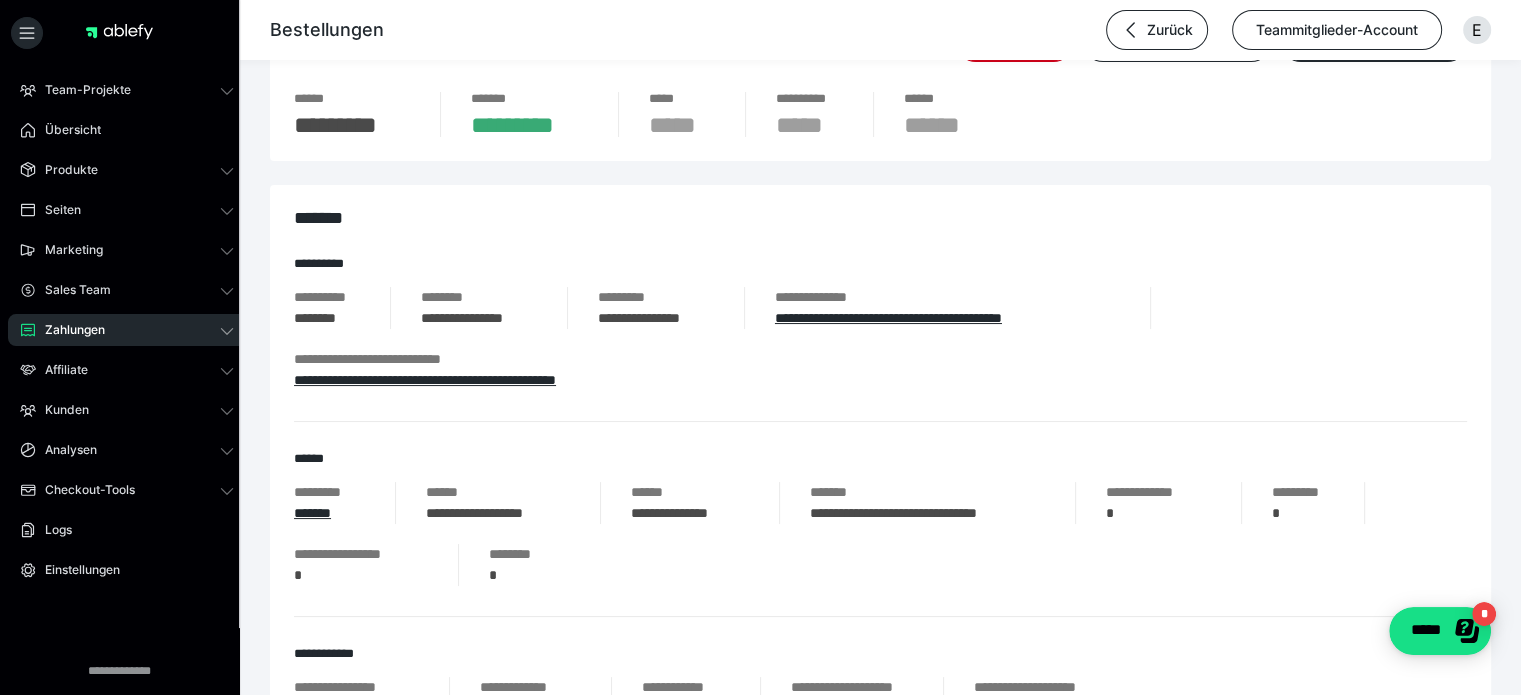scroll, scrollTop: 200, scrollLeft: 0, axis: vertical 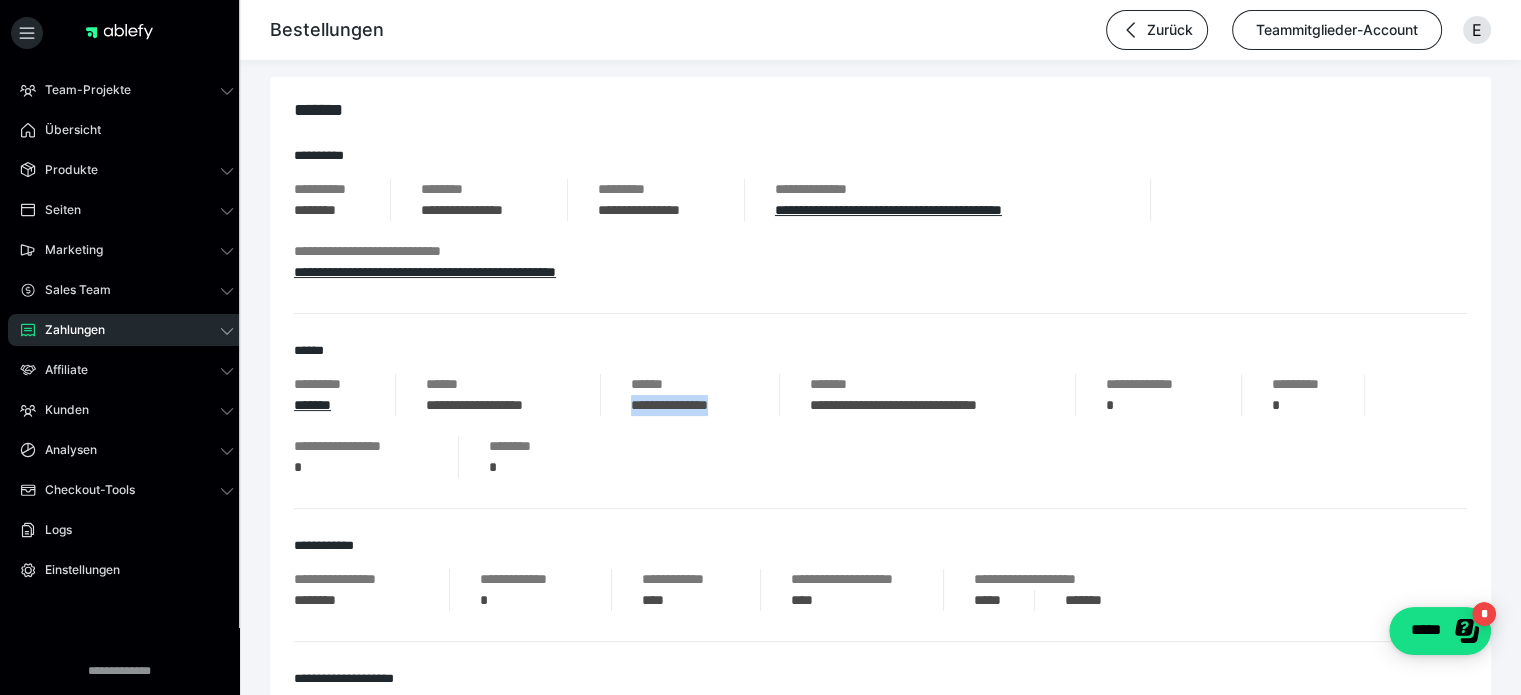 drag, startPoint x: 627, startPoint y: 403, endPoint x: 775, endPoint y: 404, distance: 148.00337 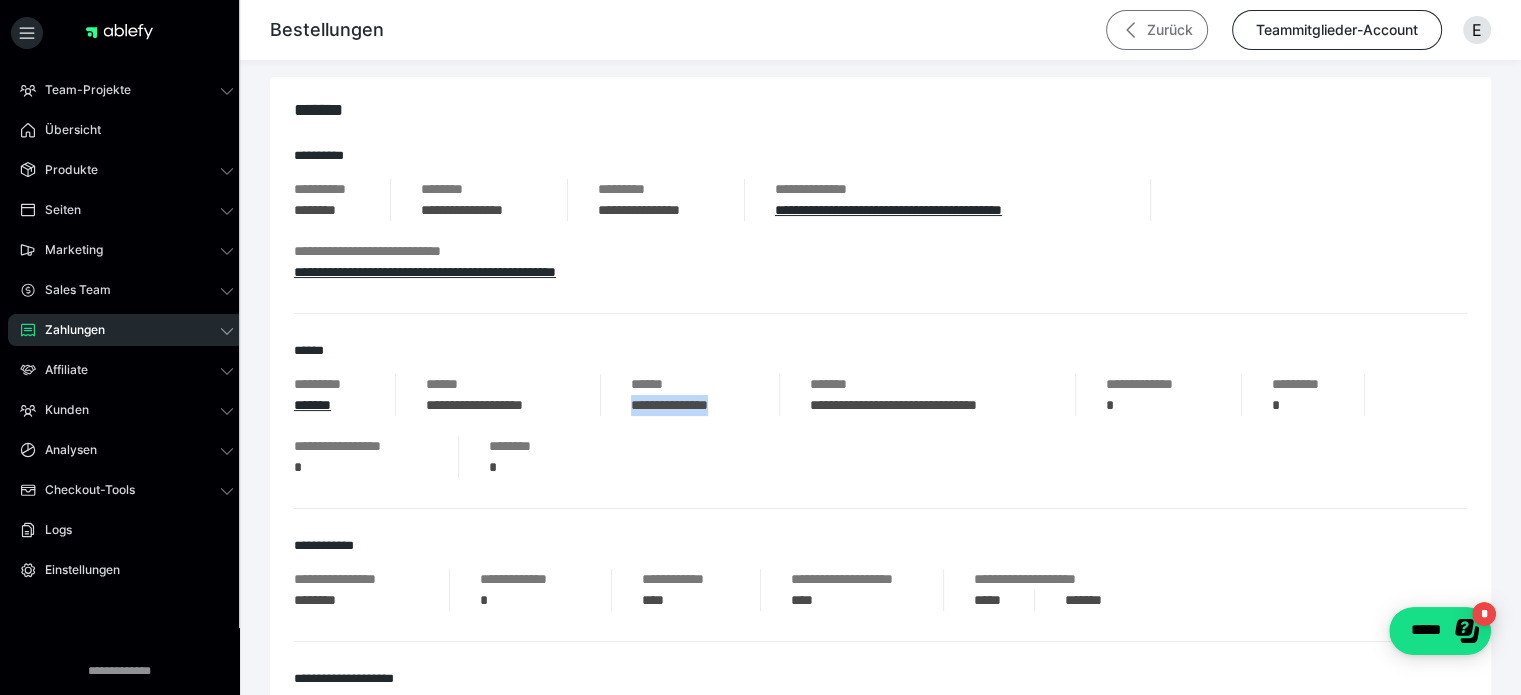 click on "Zurück" at bounding box center [1157, 30] 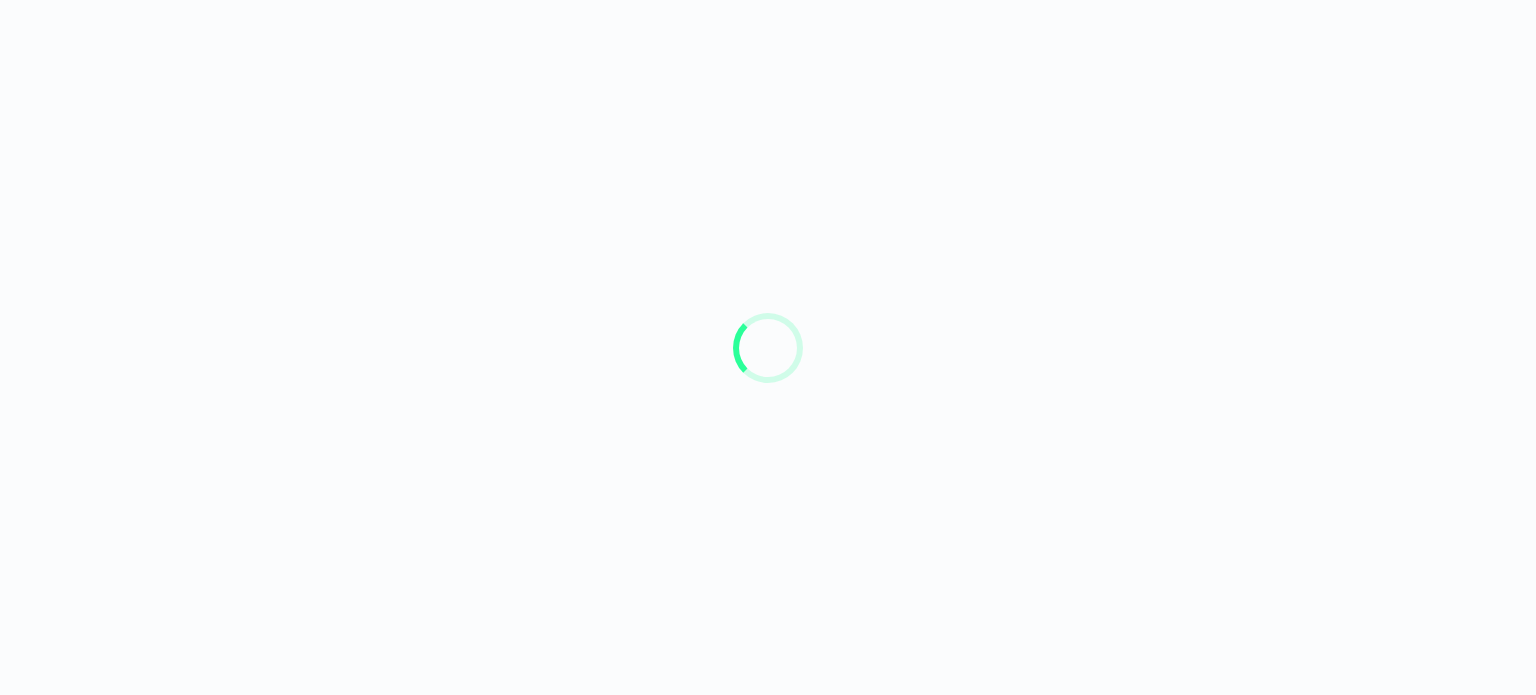 scroll, scrollTop: 0, scrollLeft: 0, axis: both 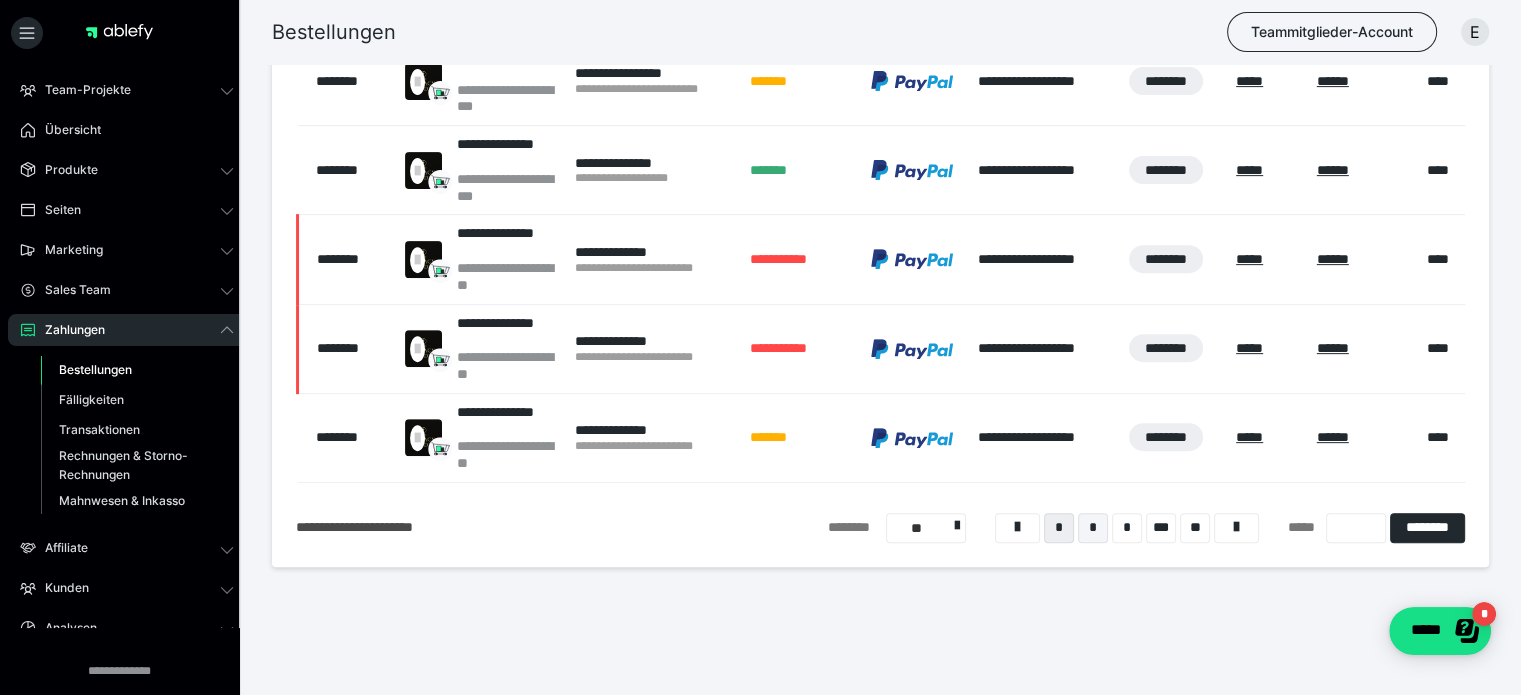 click on "*" at bounding box center (1093, 528) 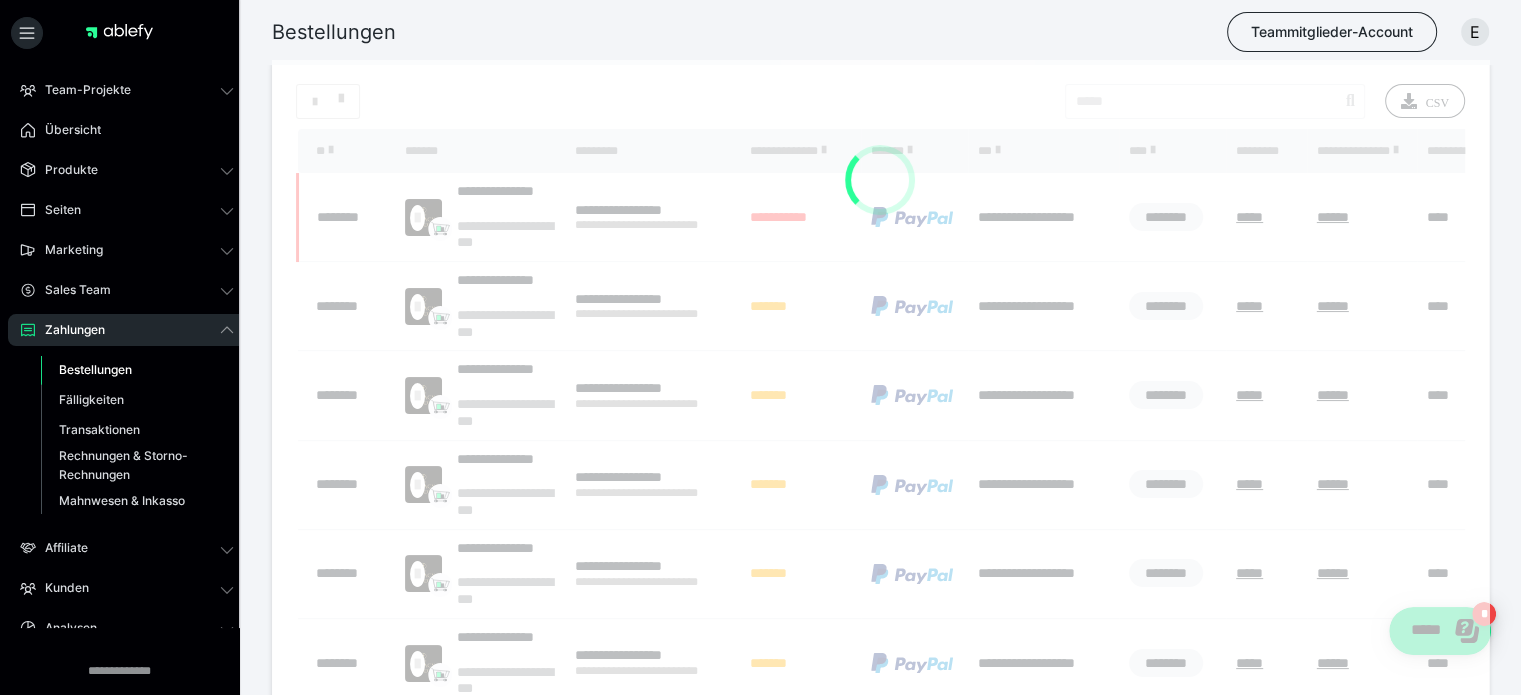 scroll, scrollTop: 0, scrollLeft: 0, axis: both 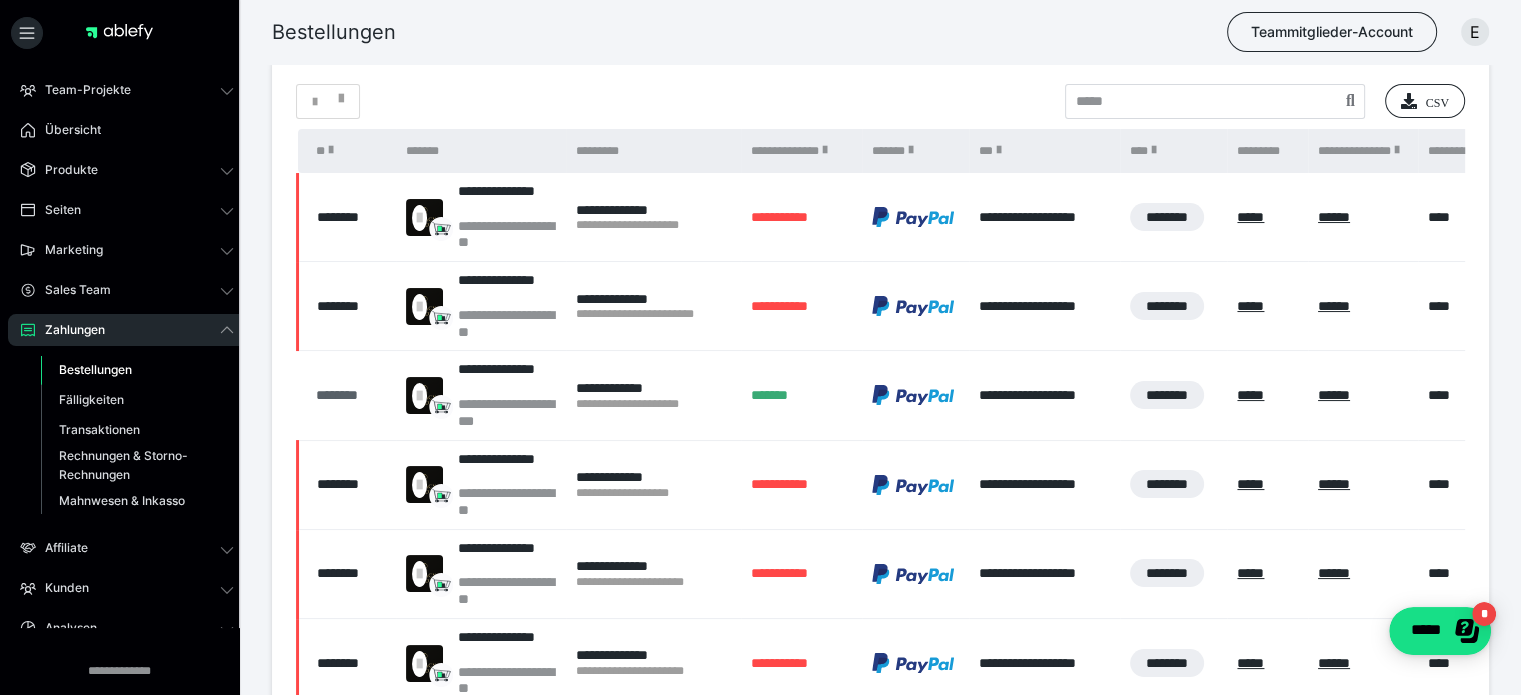 click on "********" at bounding box center (351, 395) 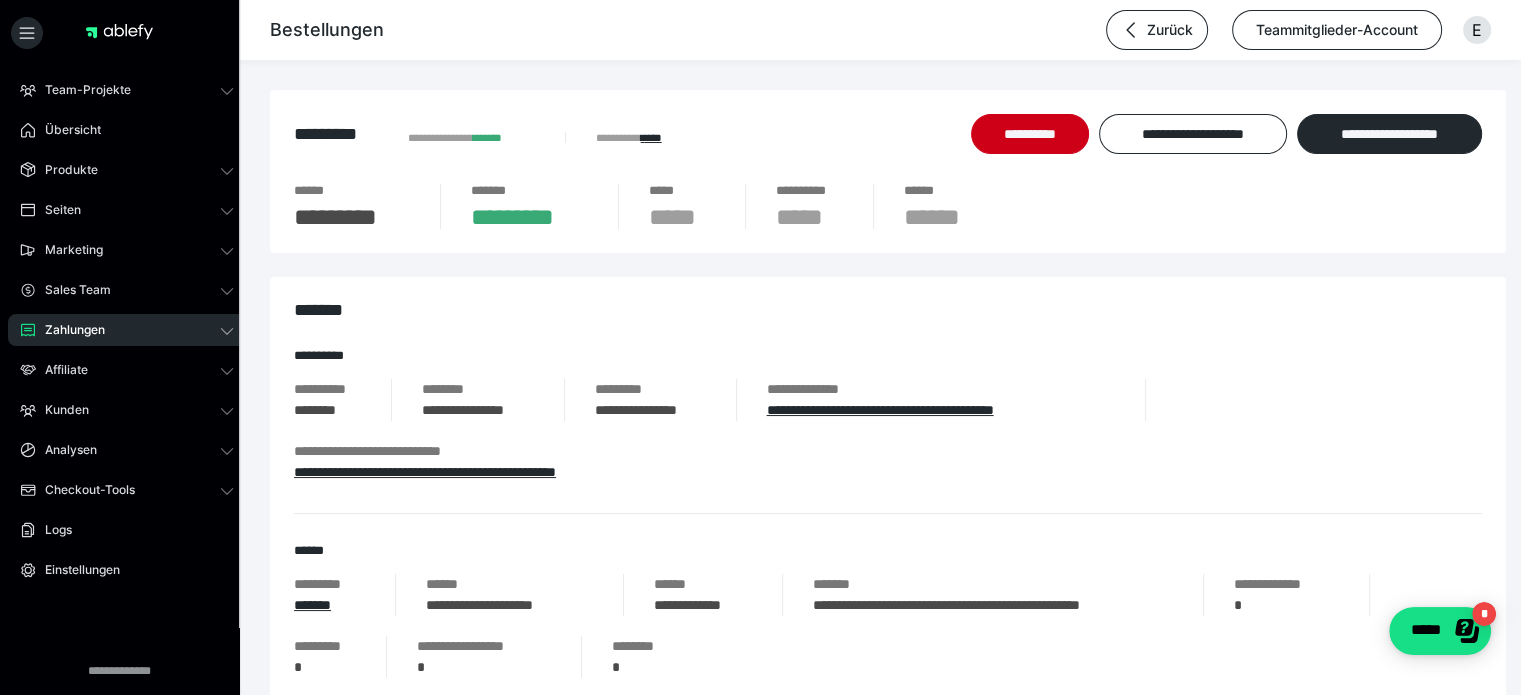 scroll, scrollTop: 0, scrollLeft: 0, axis: both 